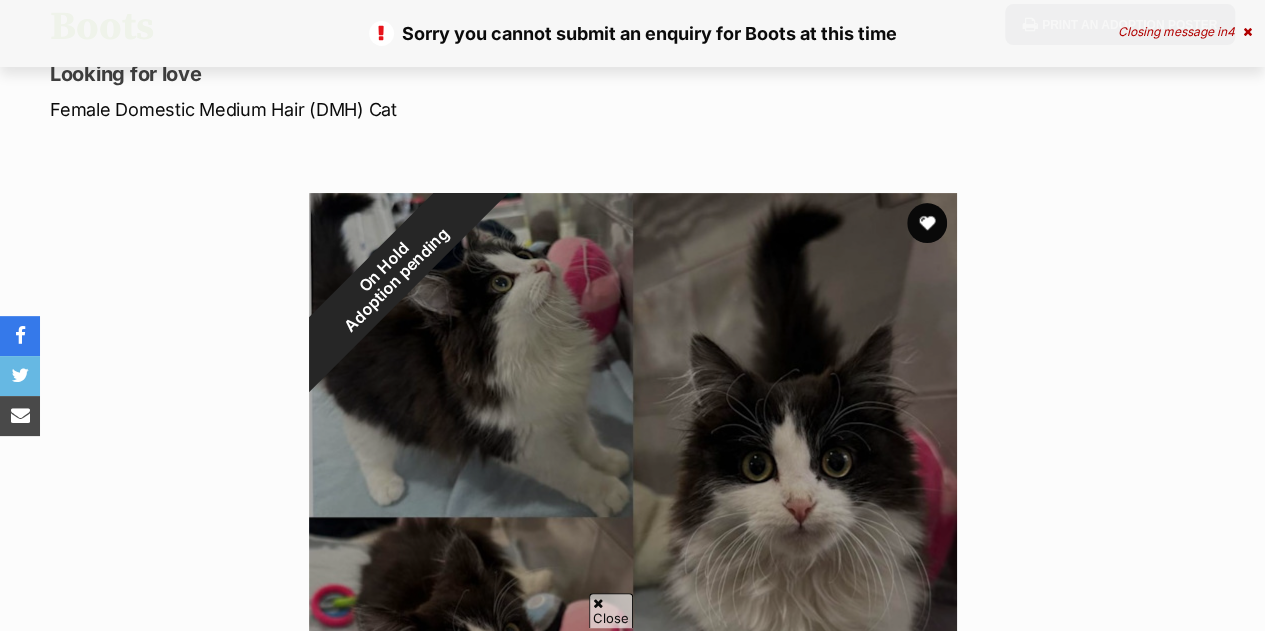 scroll, scrollTop: 0, scrollLeft: 0, axis: both 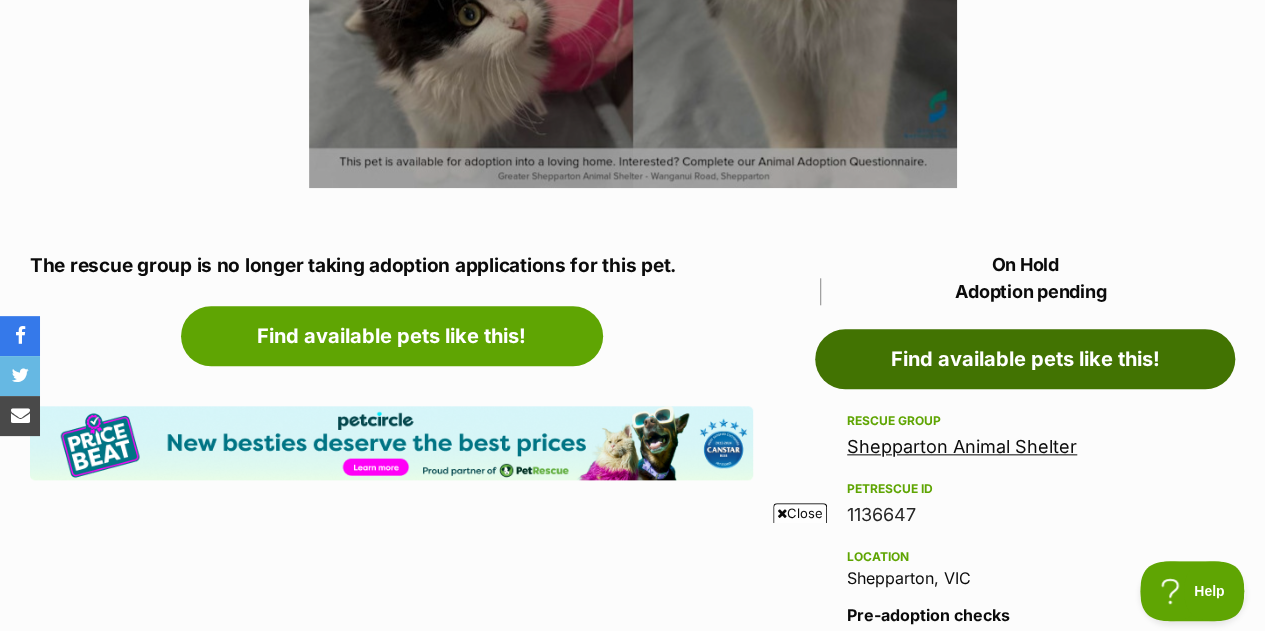 click on "Find available pets like this!" at bounding box center (1025, 359) 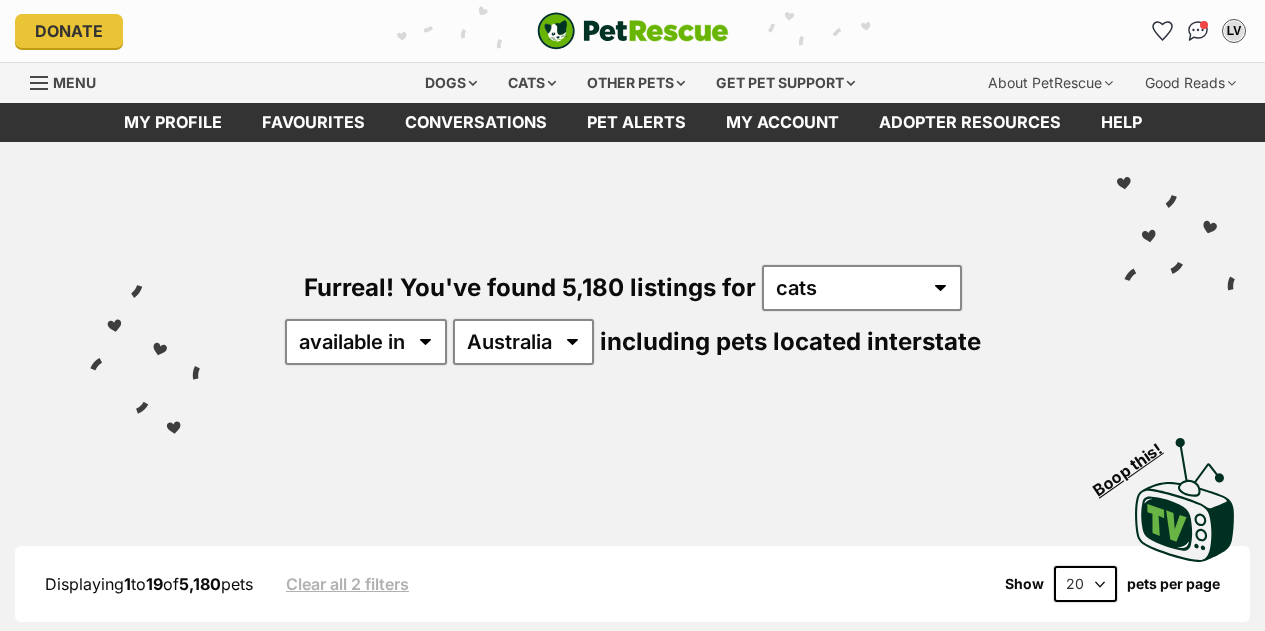 scroll, scrollTop: 0, scrollLeft: 0, axis: both 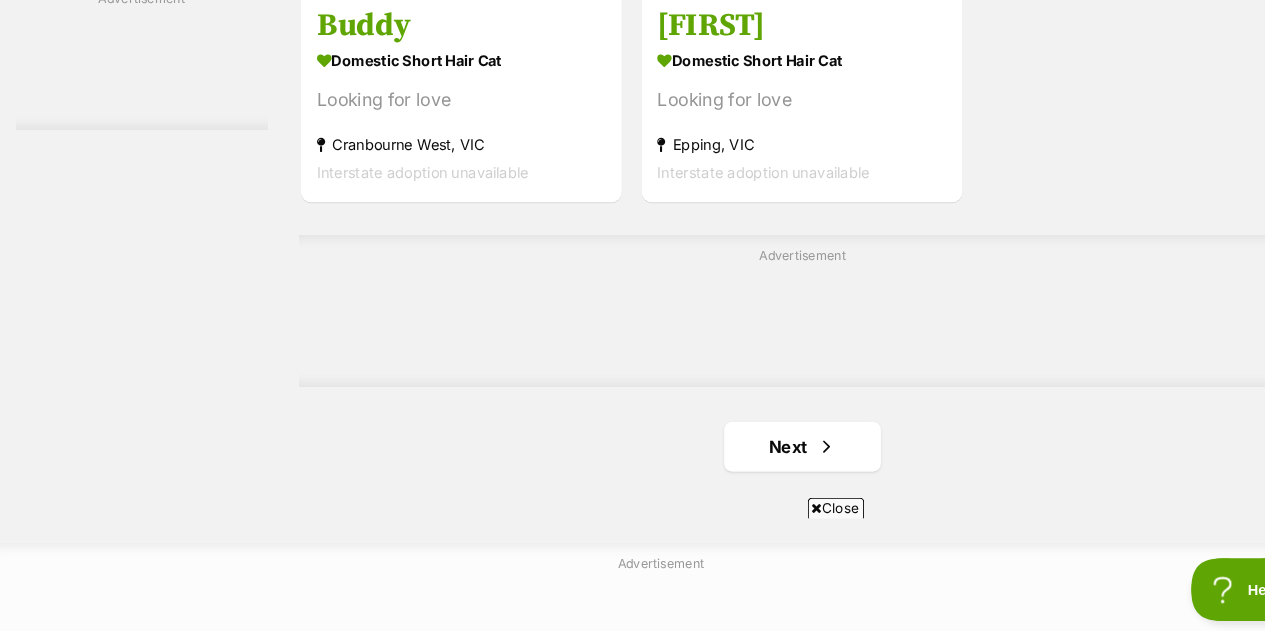click on "Advertisement" at bounding box center (768, 324) 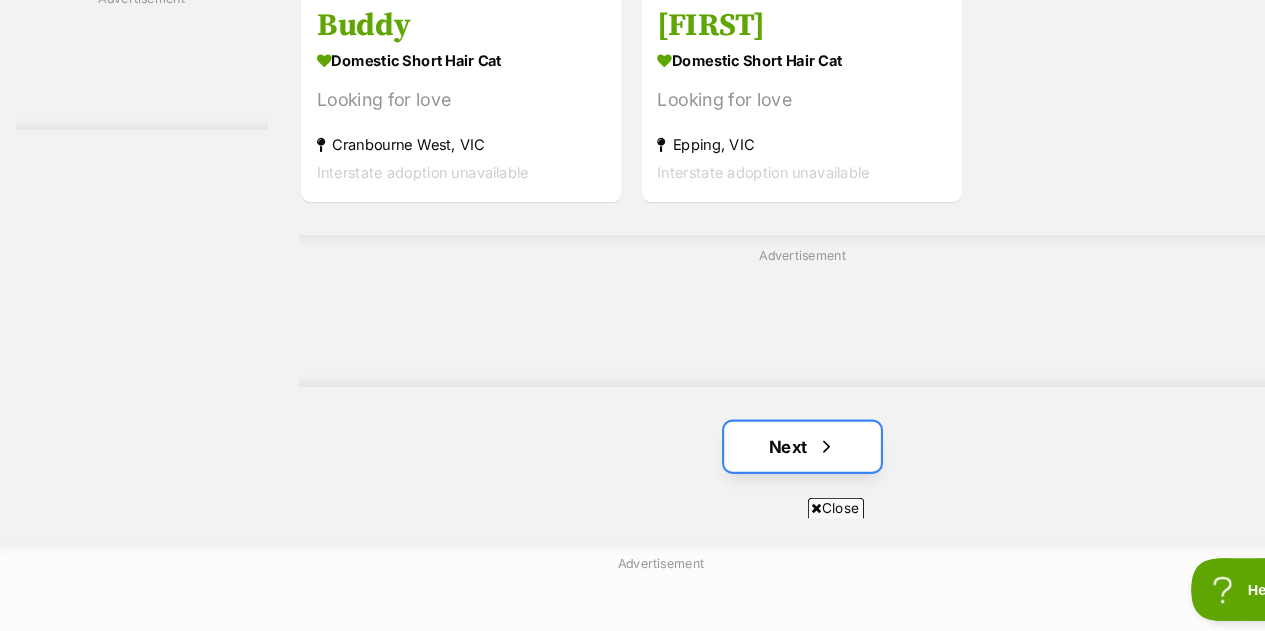 click at bounding box center (791, 454) 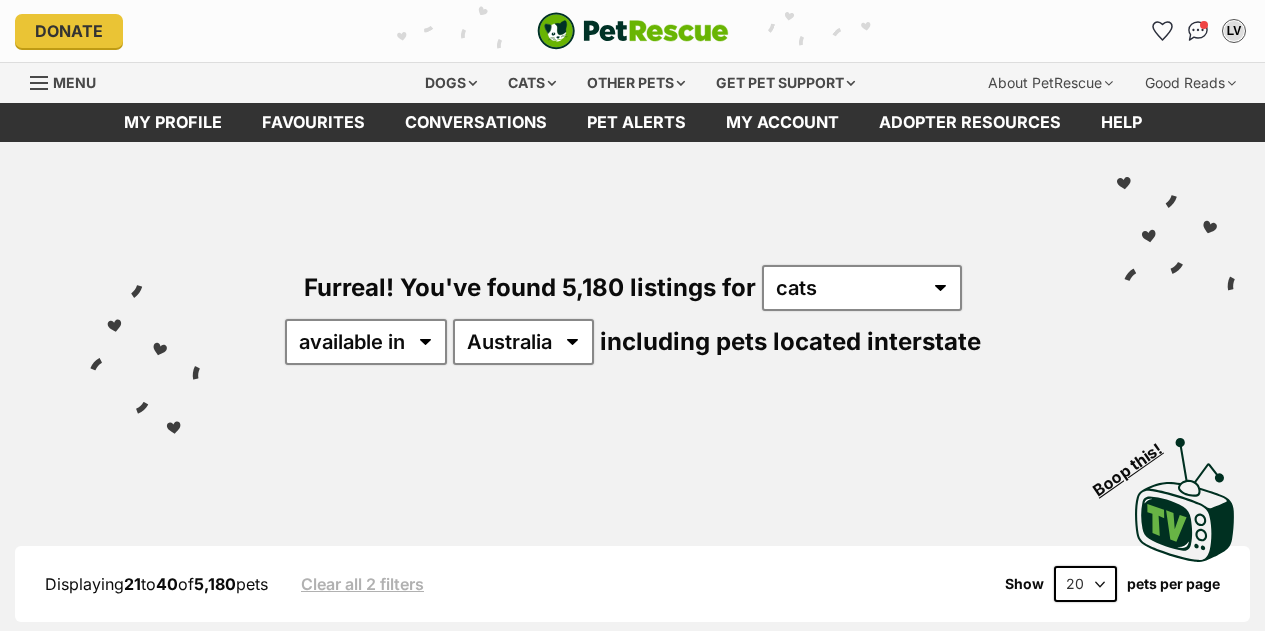 scroll, scrollTop: 0, scrollLeft: 0, axis: both 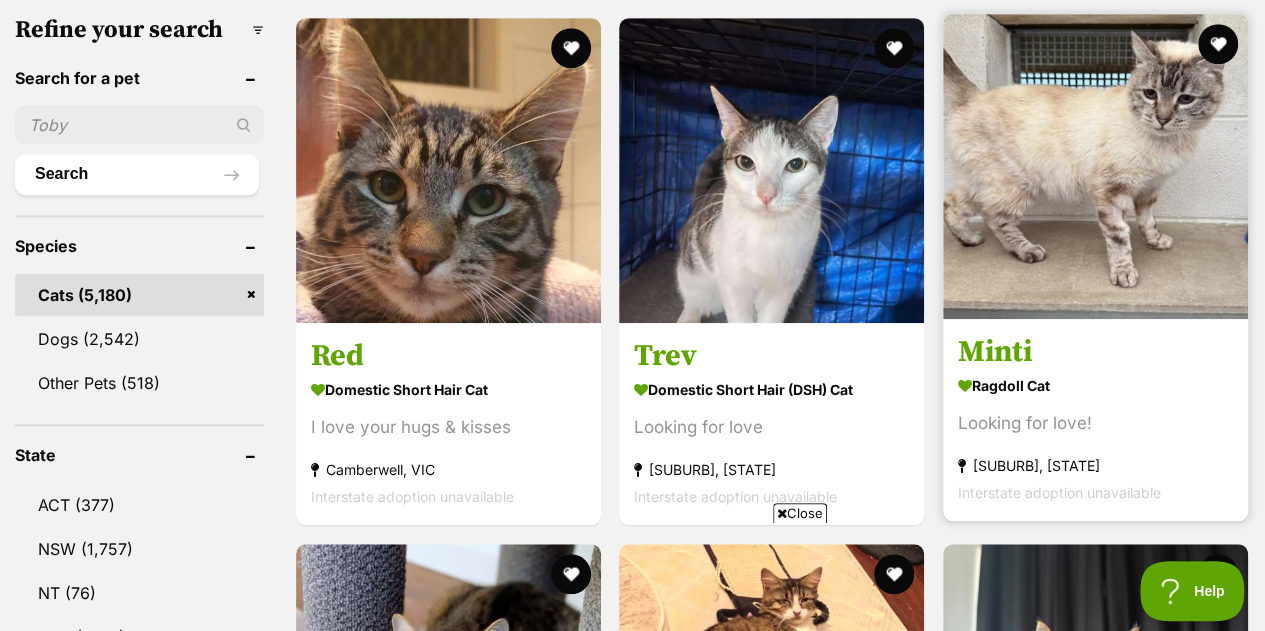 click at bounding box center [1095, 166] 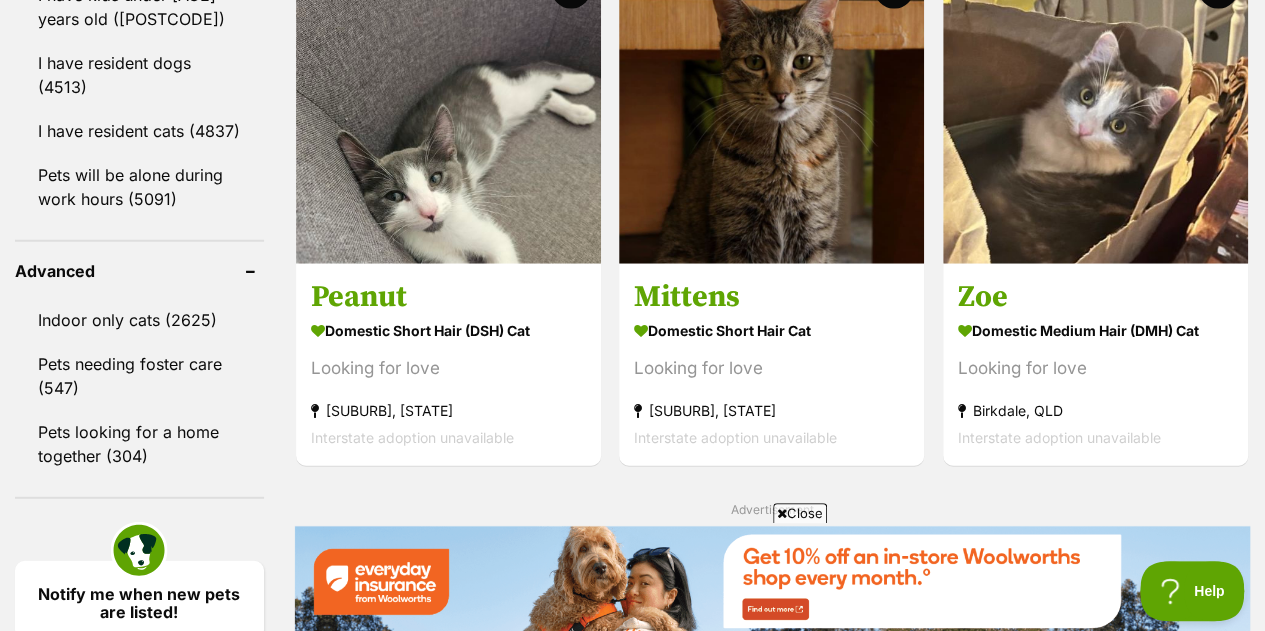 scroll, scrollTop: 2467, scrollLeft: 0, axis: vertical 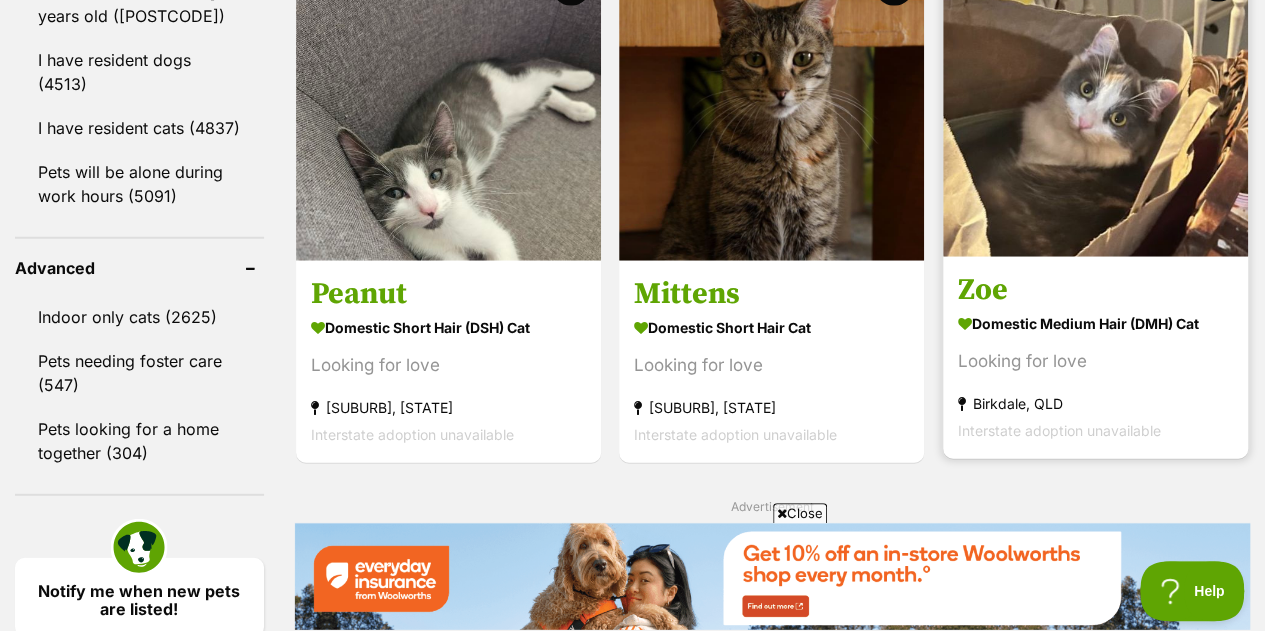 click at bounding box center [1095, 104] 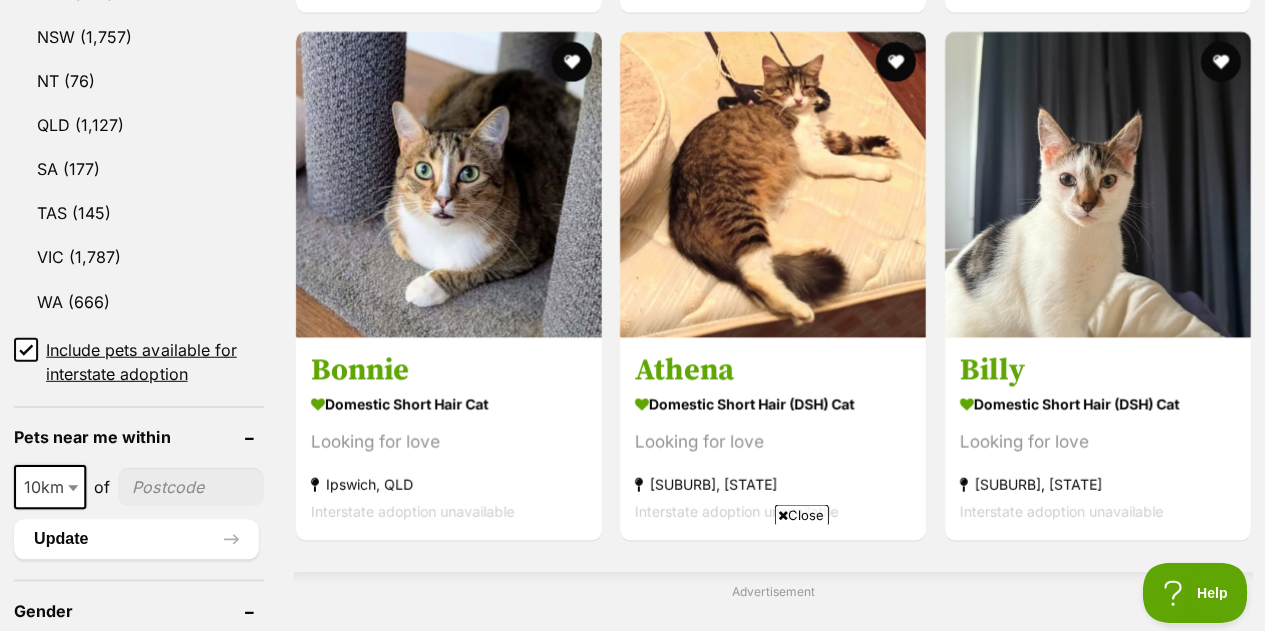 scroll, scrollTop: 1147, scrollLeft: 0, axis: vertical 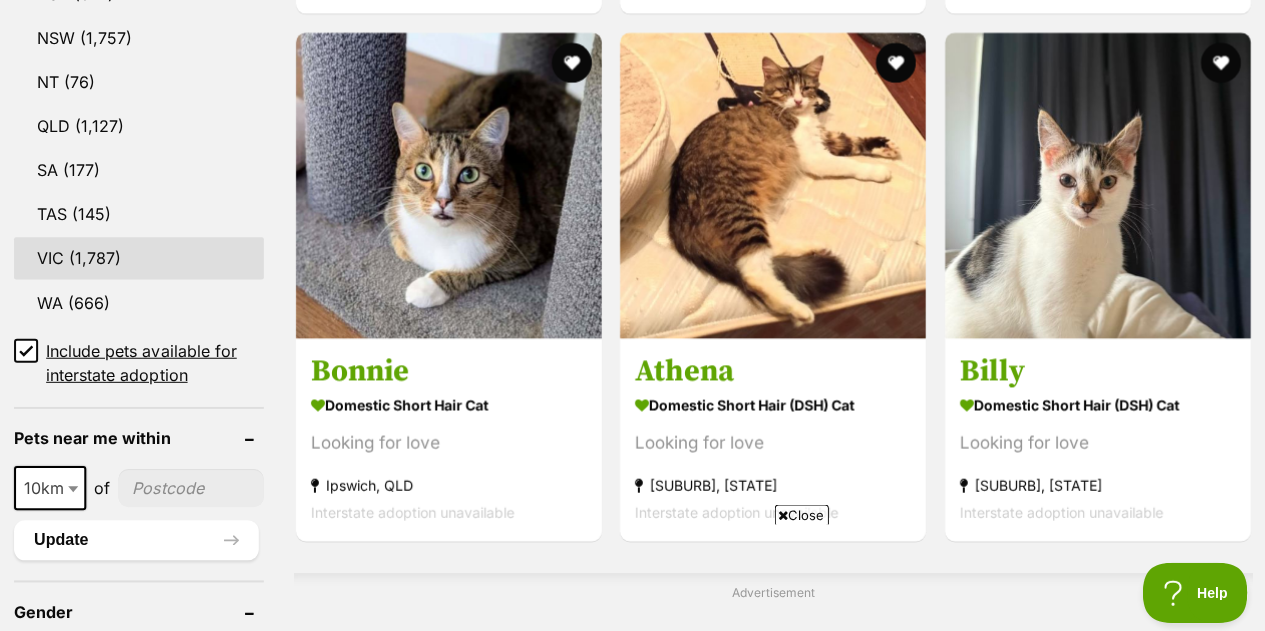 click on "VIC (1,787)" at bounding box center [139, 258] 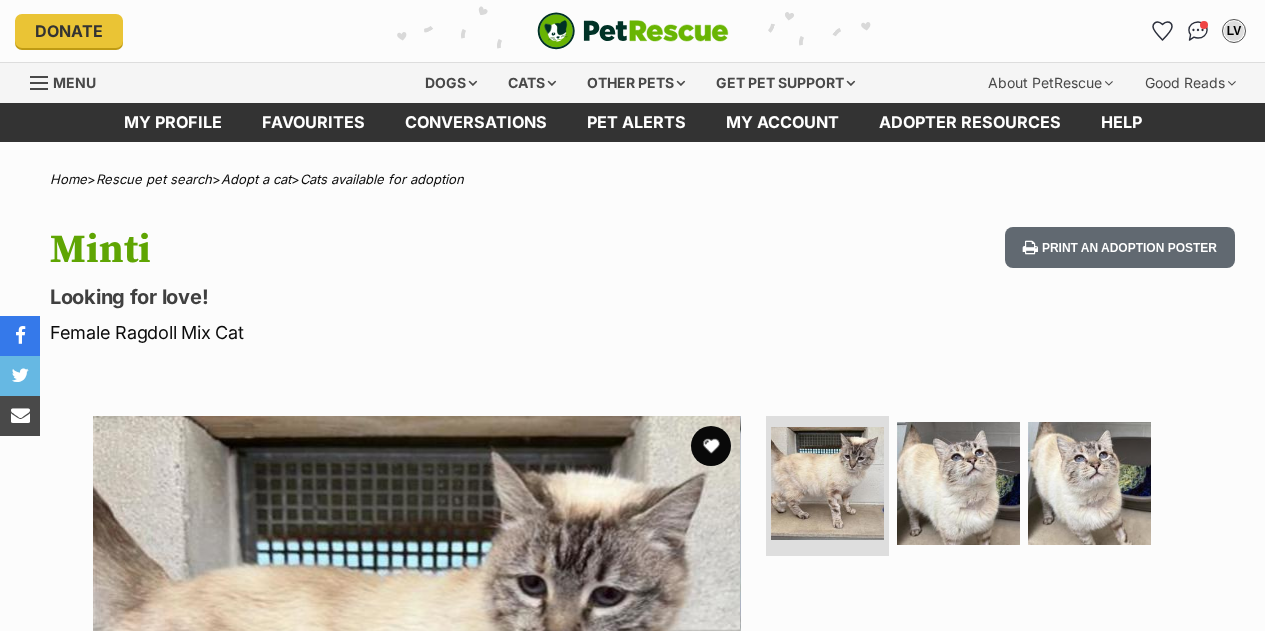 scroll, scrollTop: 0, scrollLeft: 0, axis: both 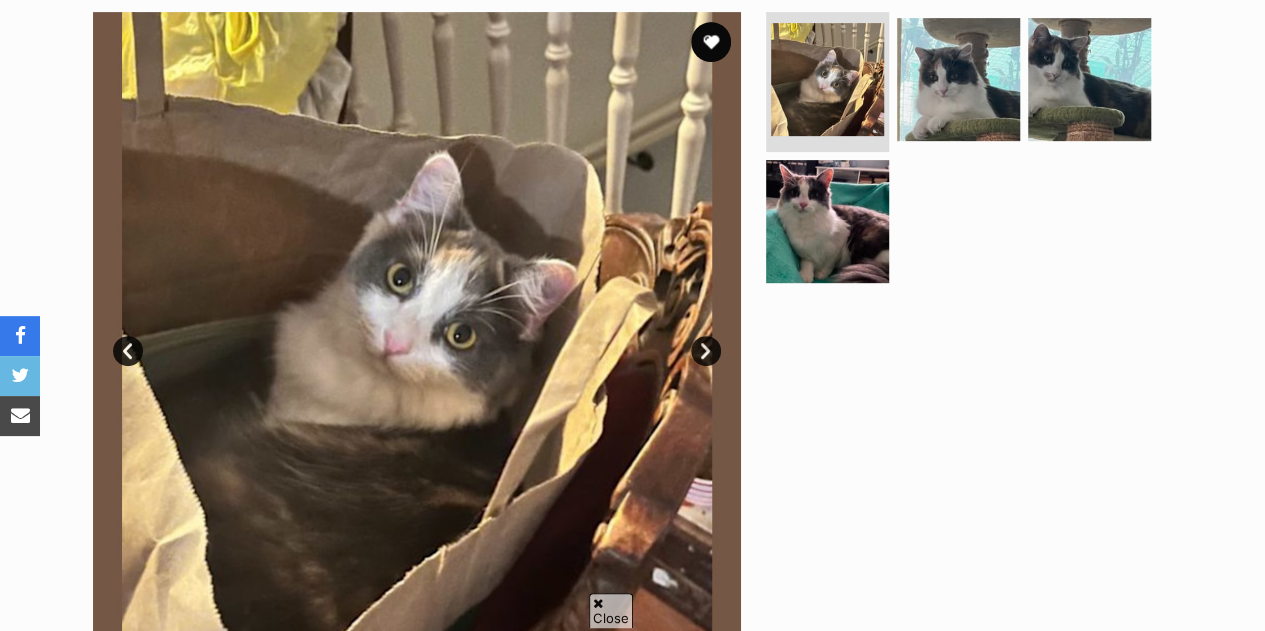 click at bounding box center [967, 336] 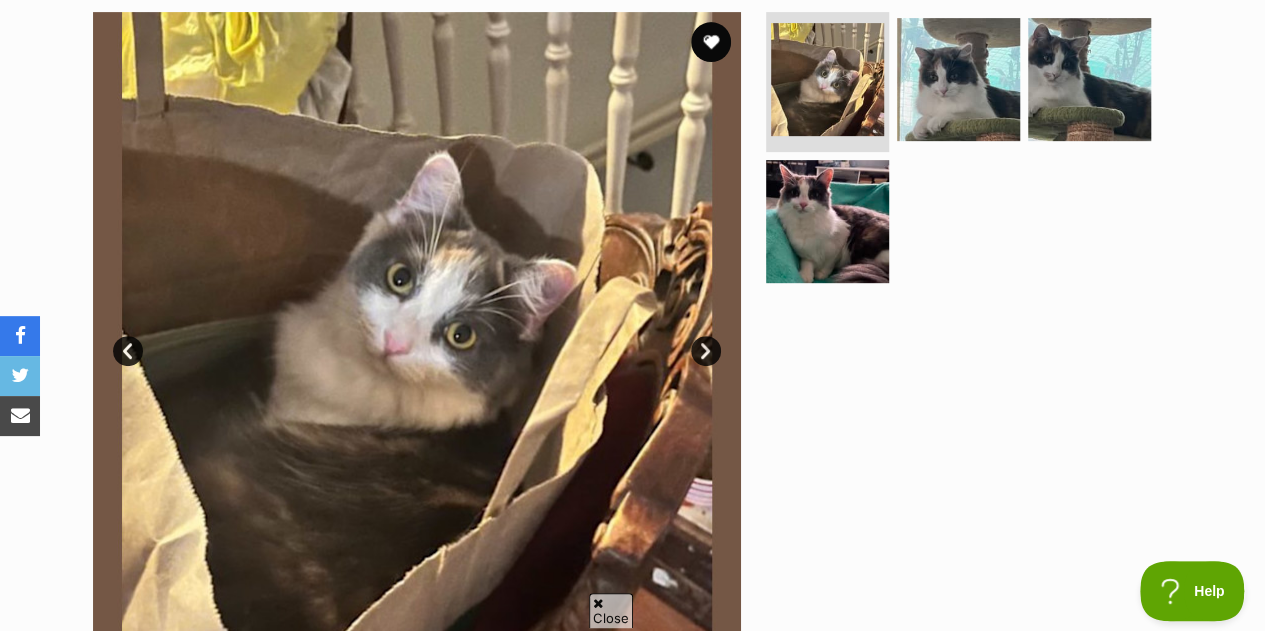 scroll, scrollTop: 0, scrollLeft: 0, axis: both 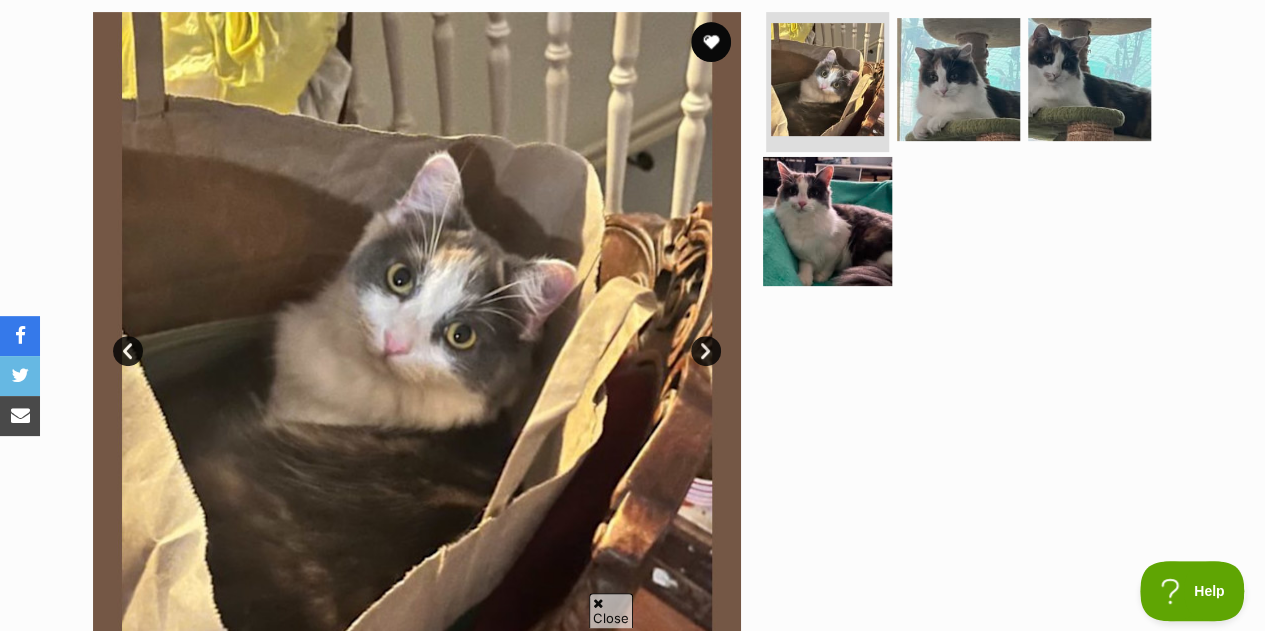click at bounding box center [827, 220] 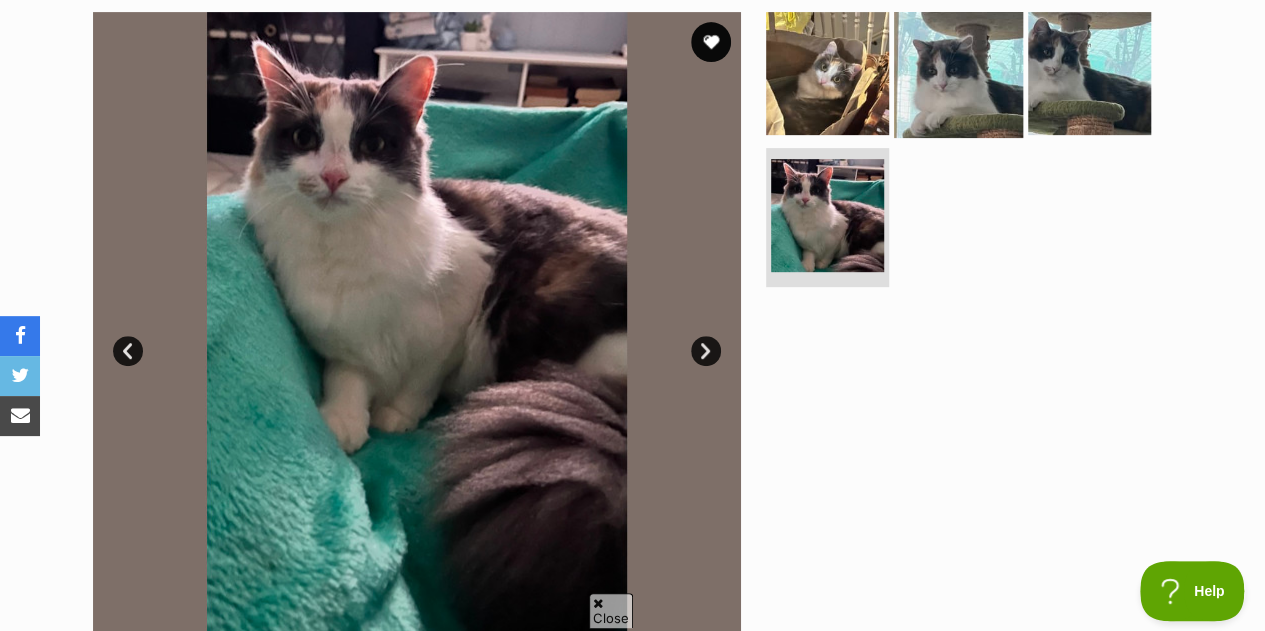 click at bounding box center (958, 73) 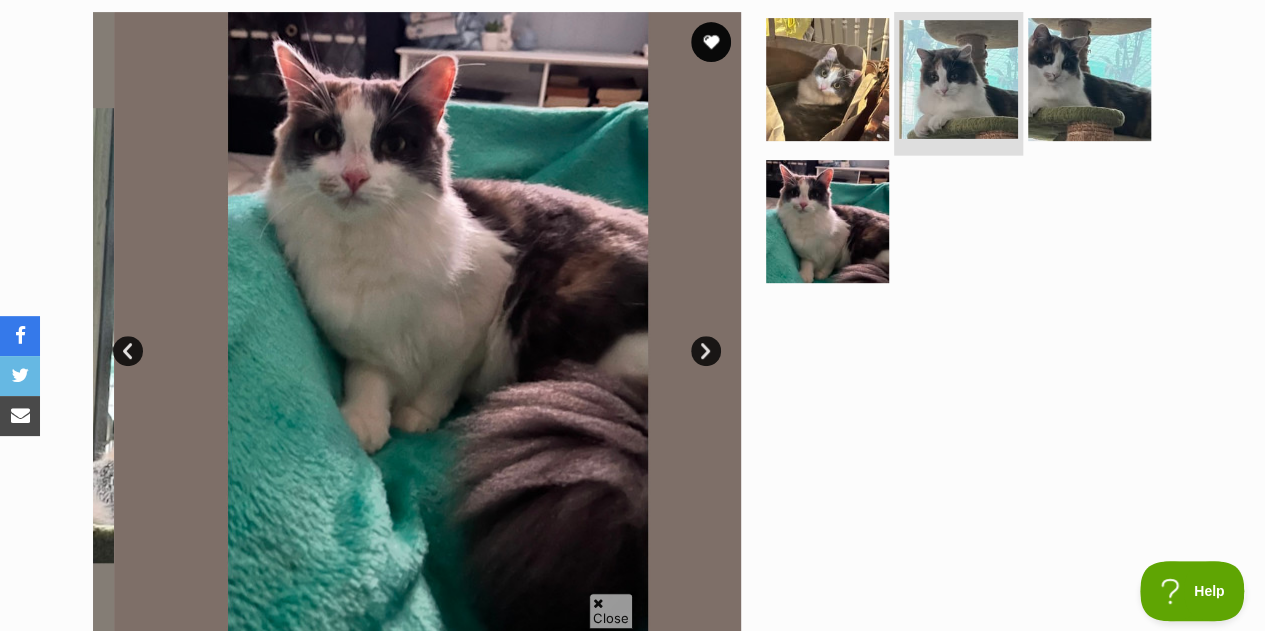 scroll, scrollTop: 0, scrollLeft: 0, axis: both 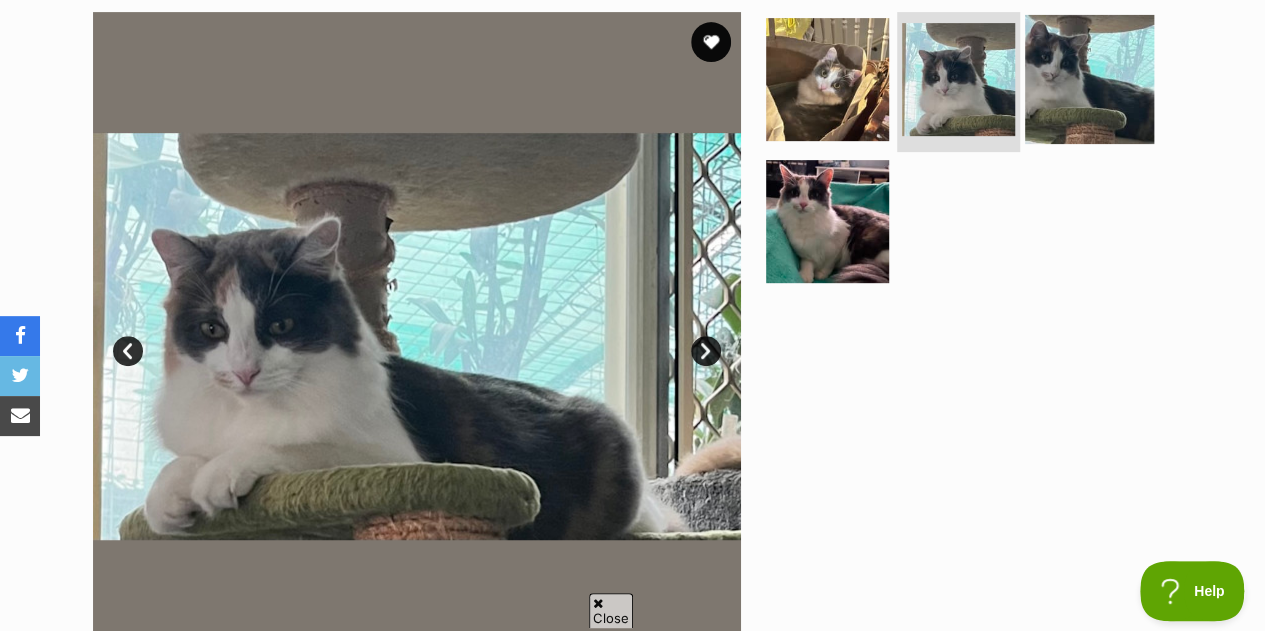 click at bounding box center (1089, 79) 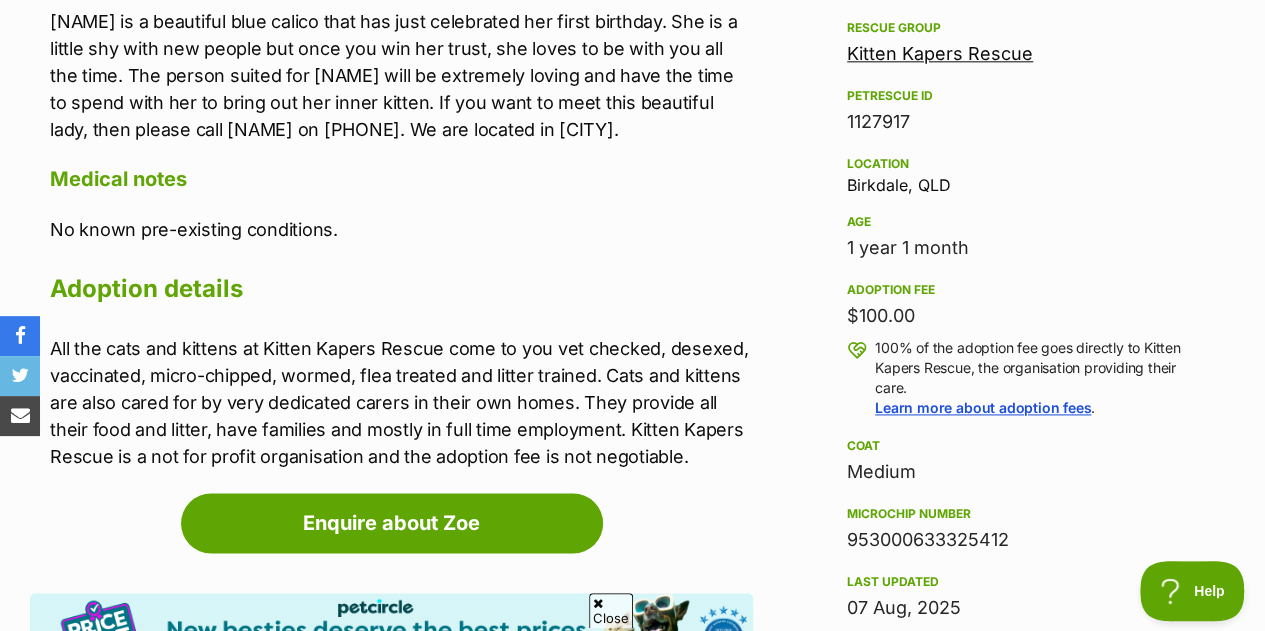 scroll, scrollTop: 1186, scrollLeft: 0, axis: vertical 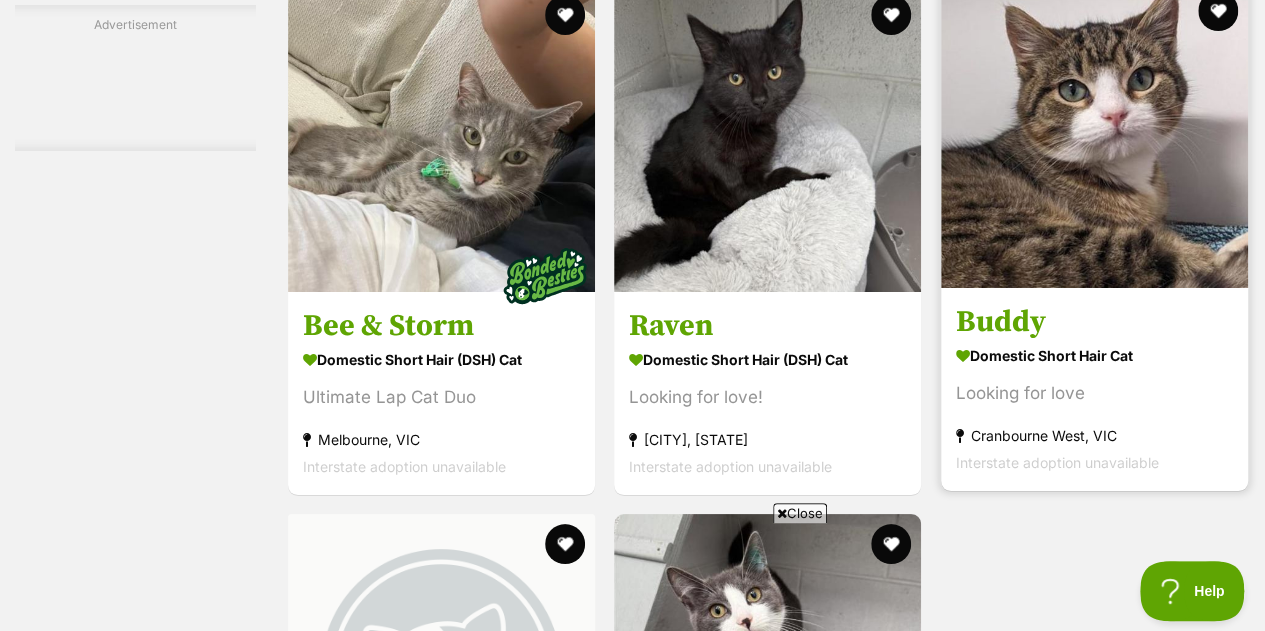 click on "Buddy" at bounding box center (1094, 322) 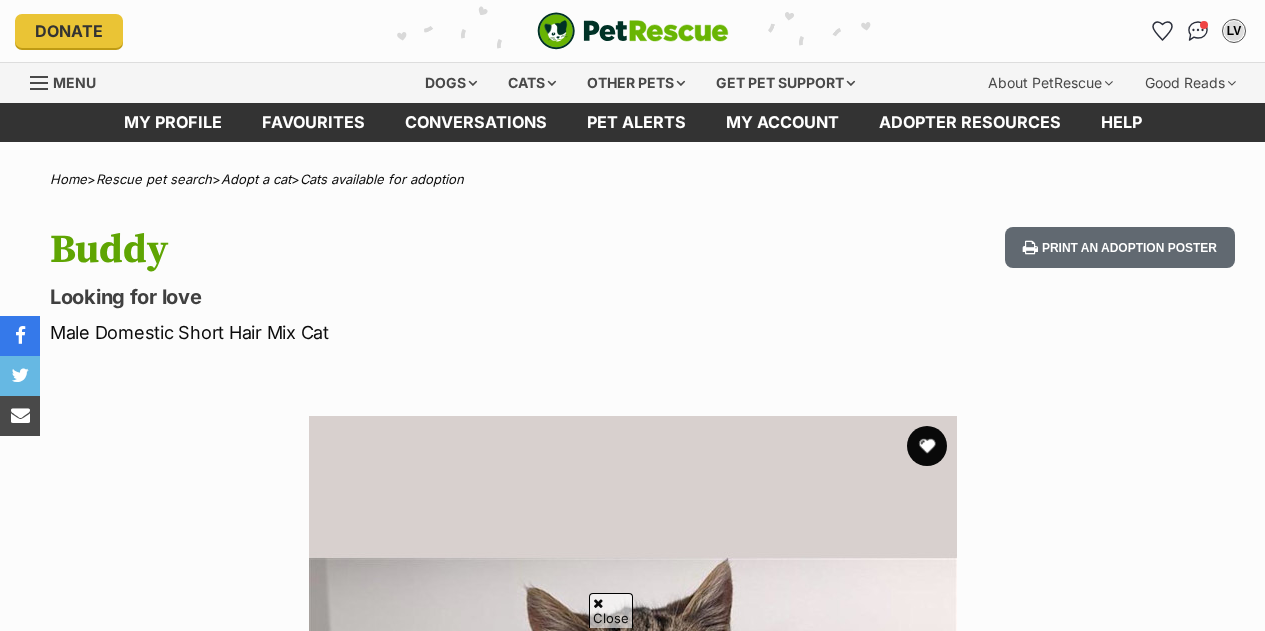 scroll, scrollTop: 256, scrollLeft: 0, axis: vertical 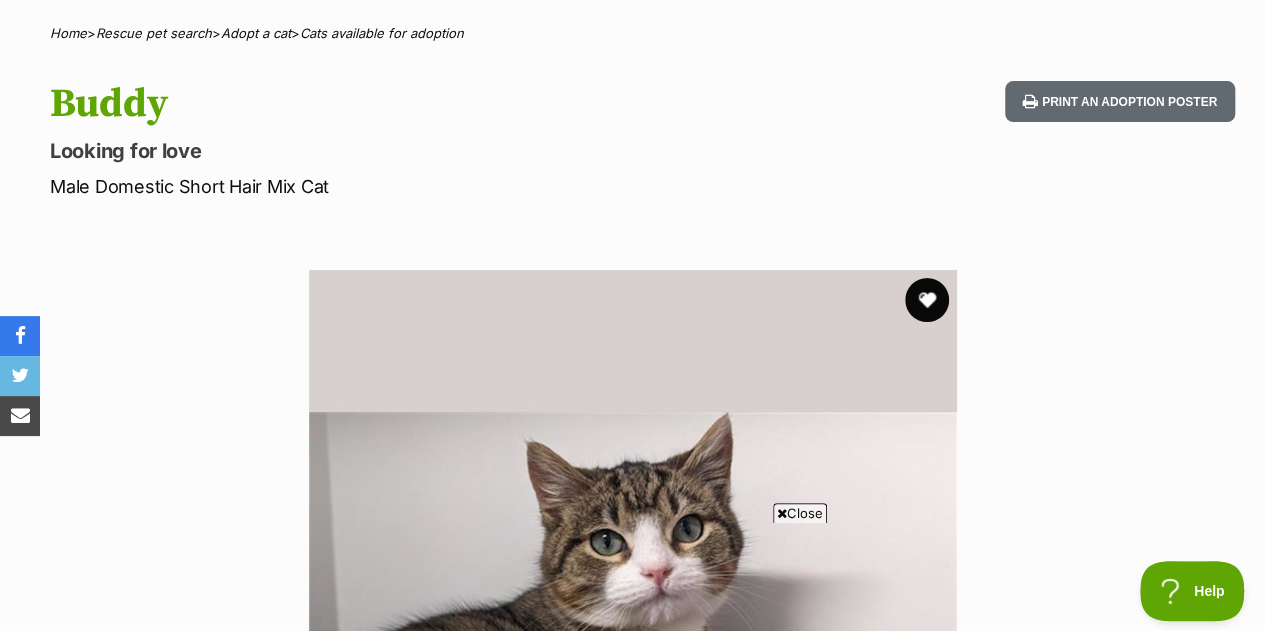 click at bounding box center (927, 300) 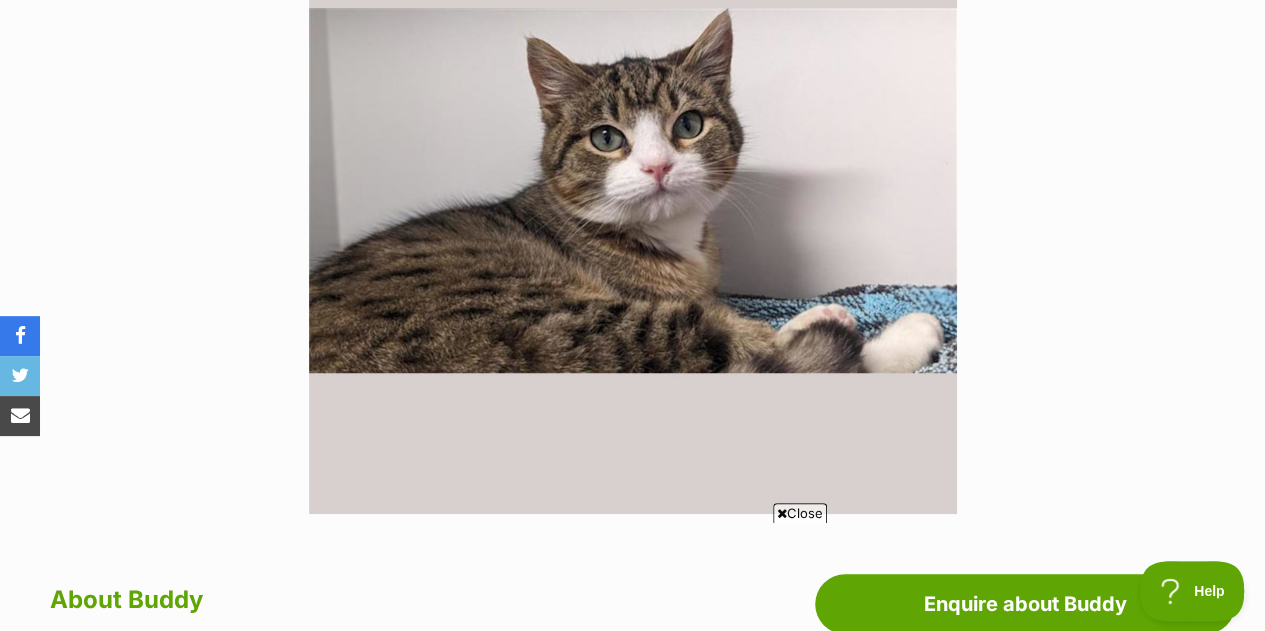 click on "Available
1
of 1 images
Next Prev 1" at bounding box center [633, 175] 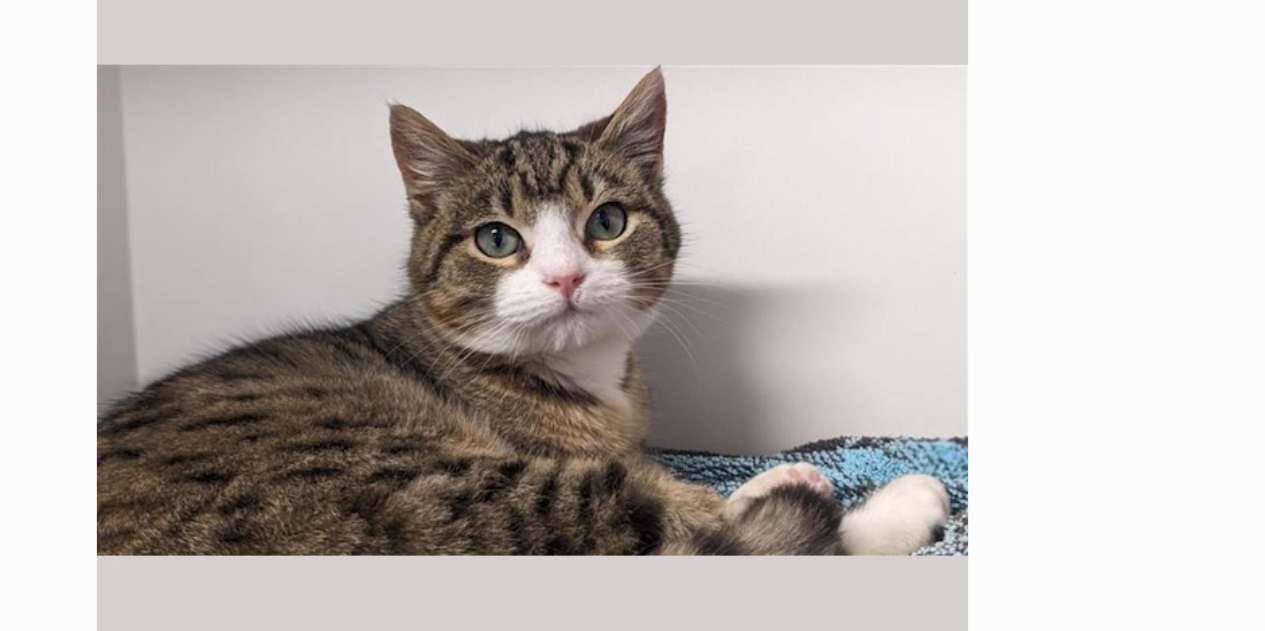 scroll, scrollTop: 0, scrollLeft: 0, axis: both 